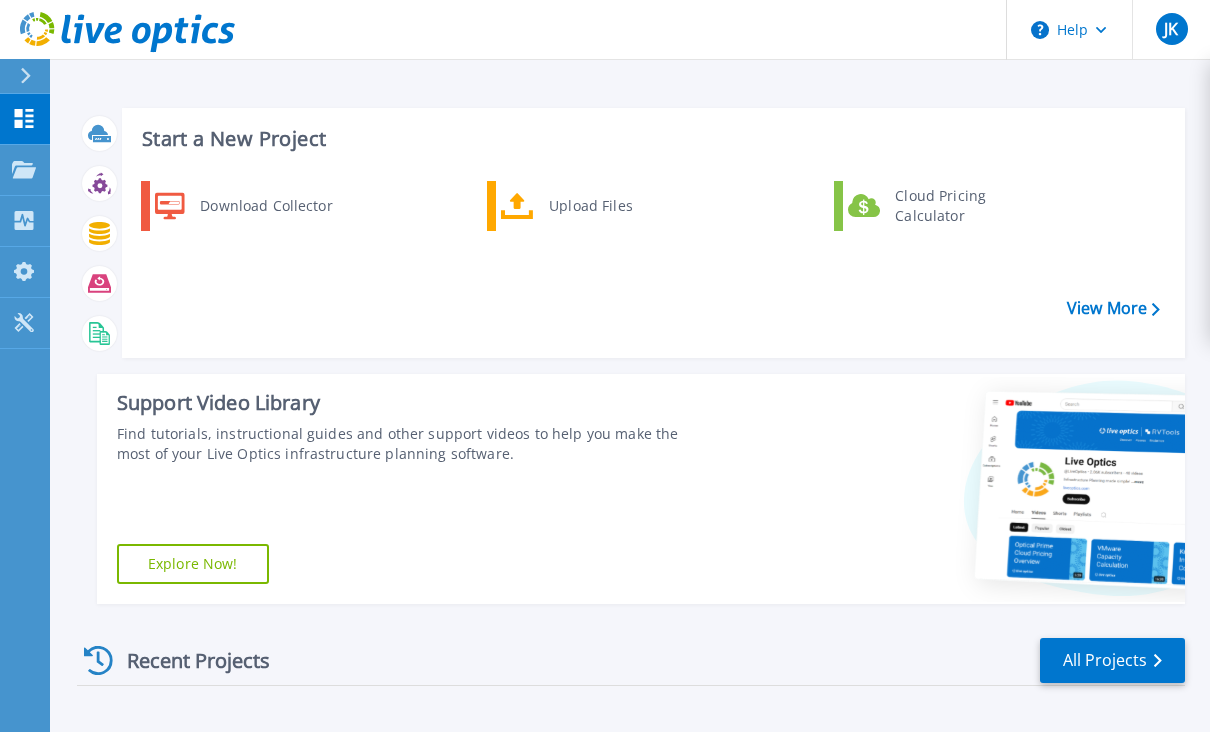 scroll, scrollTop: 0, scrollLeft: 0, axis: both 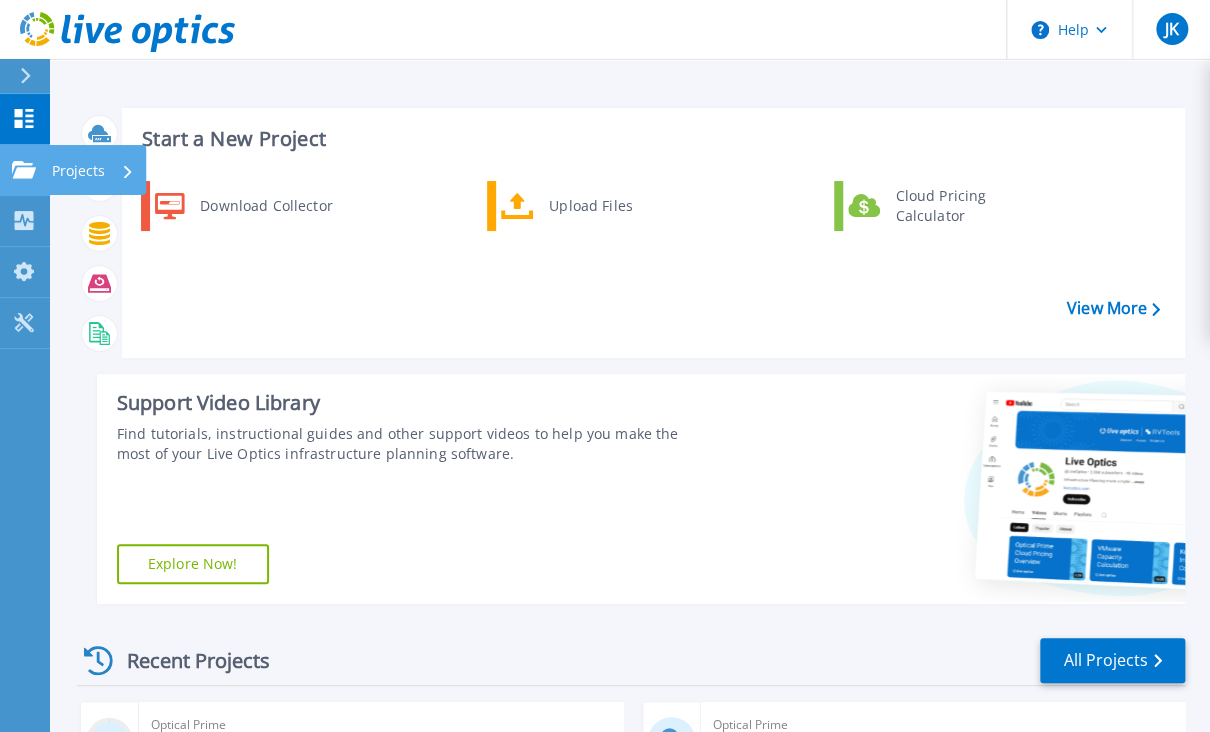click 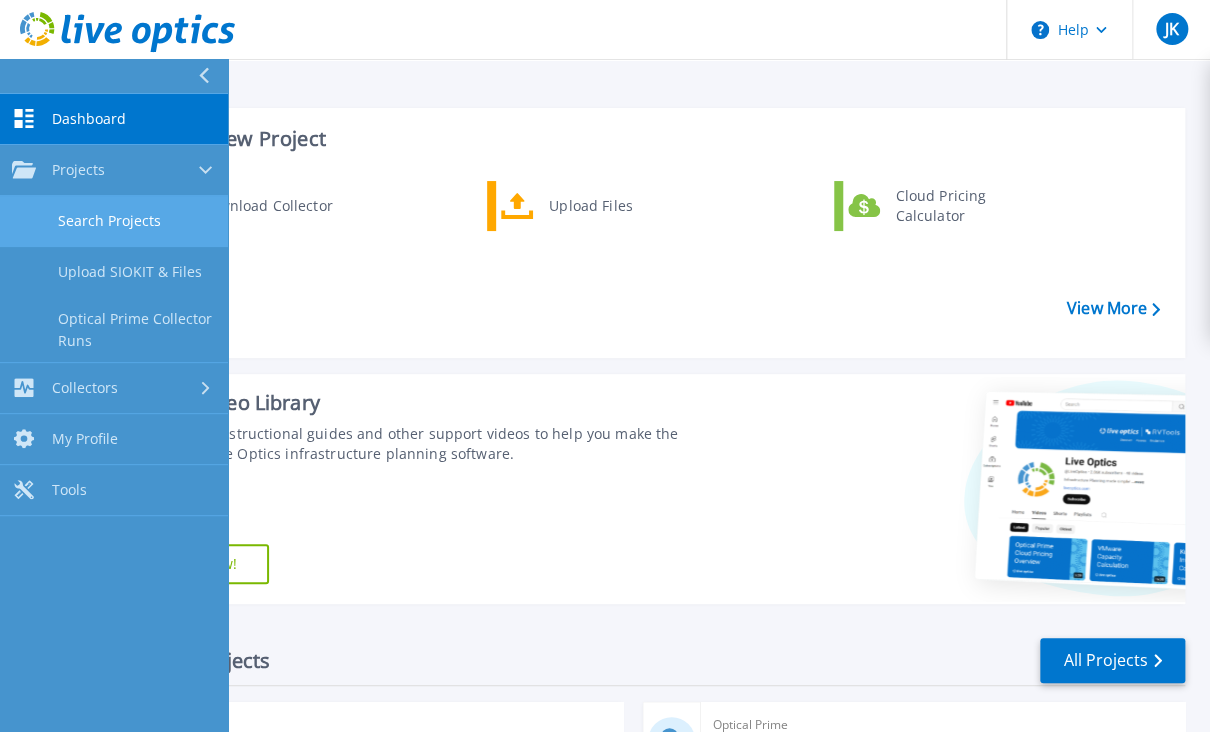 click on "Search Projects" at bounding box center [114, 221] 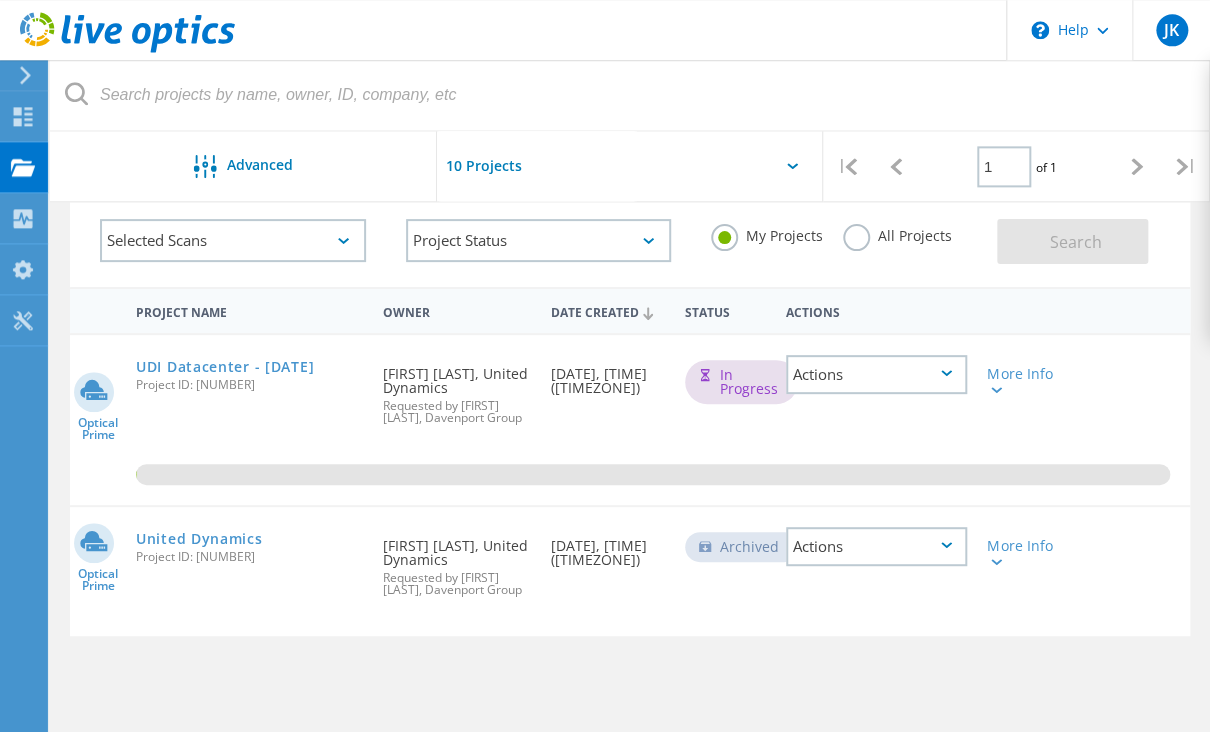 scroll, scrollTop: 112, scrollLeft: 0, axis: vertical 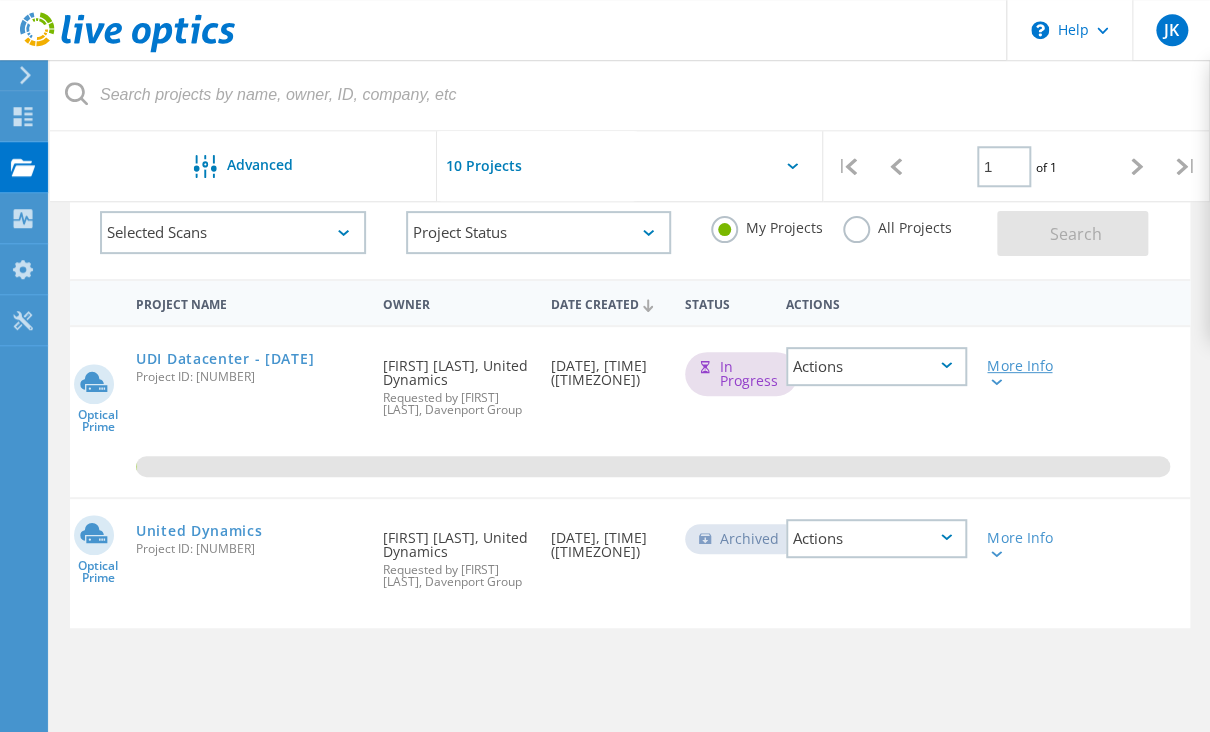 click 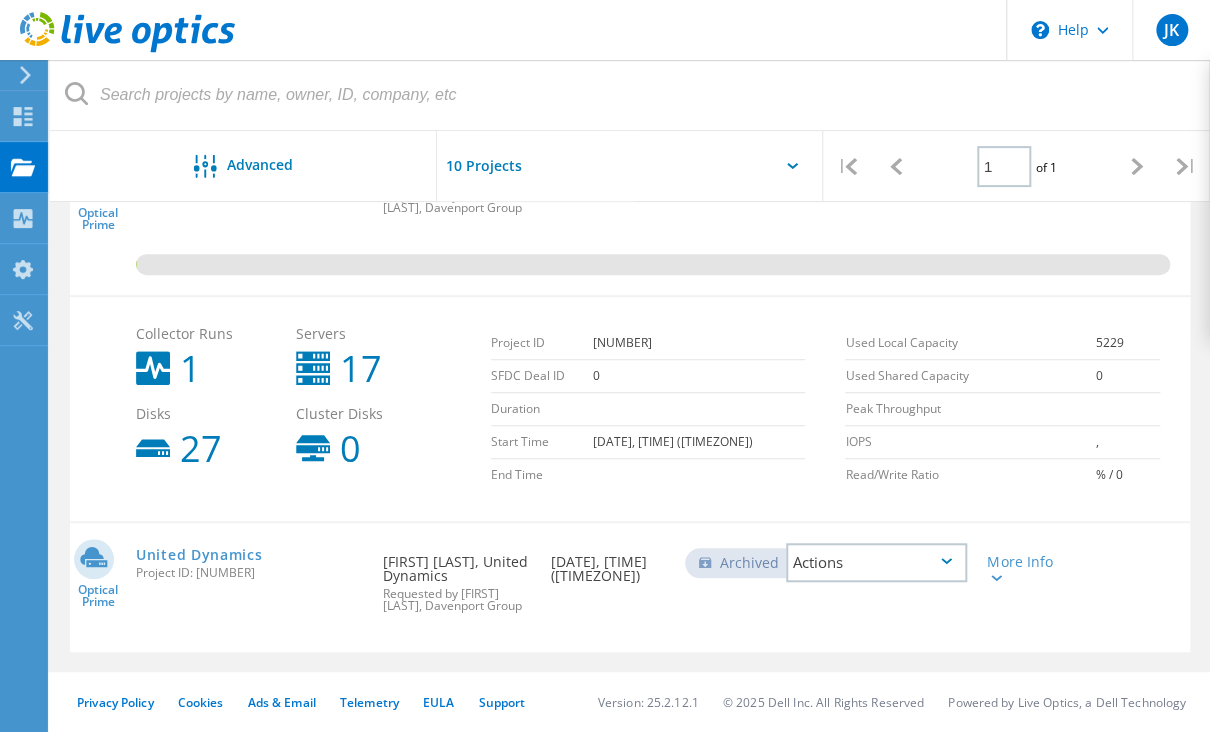 scroll, scrollTop: 336, scrollLeft: 0, axis: vertical 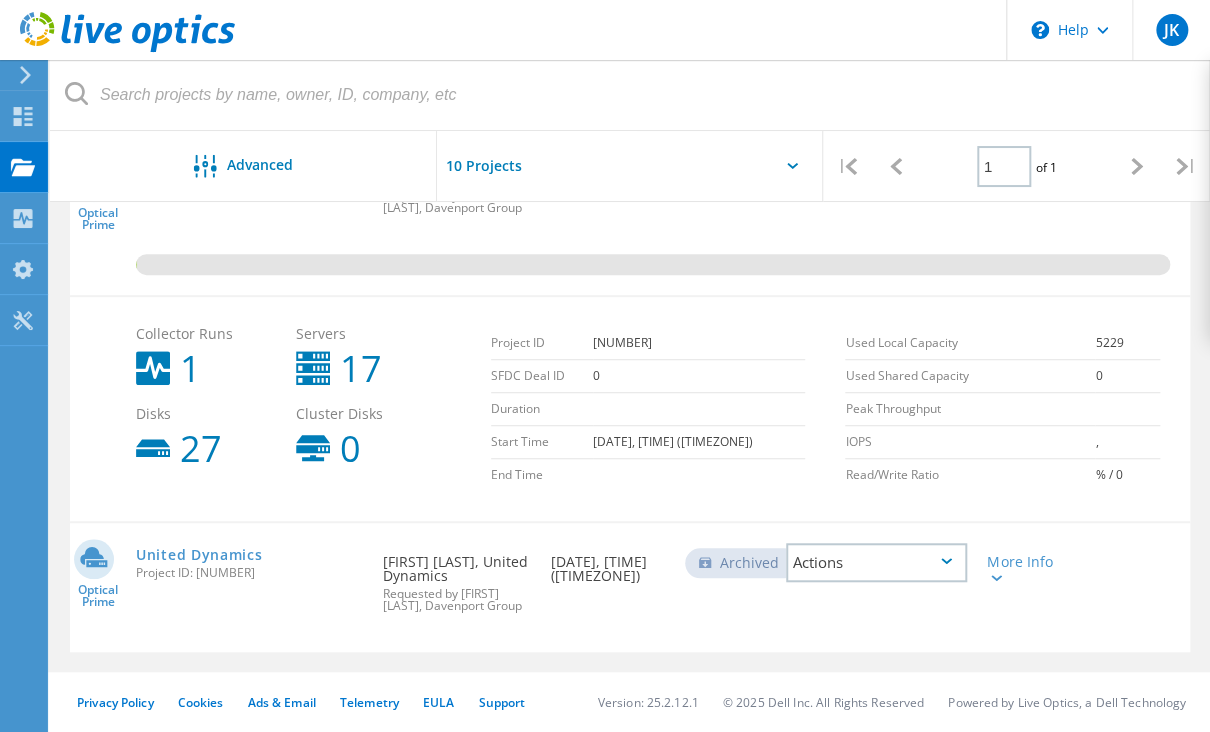 click on "Actions" 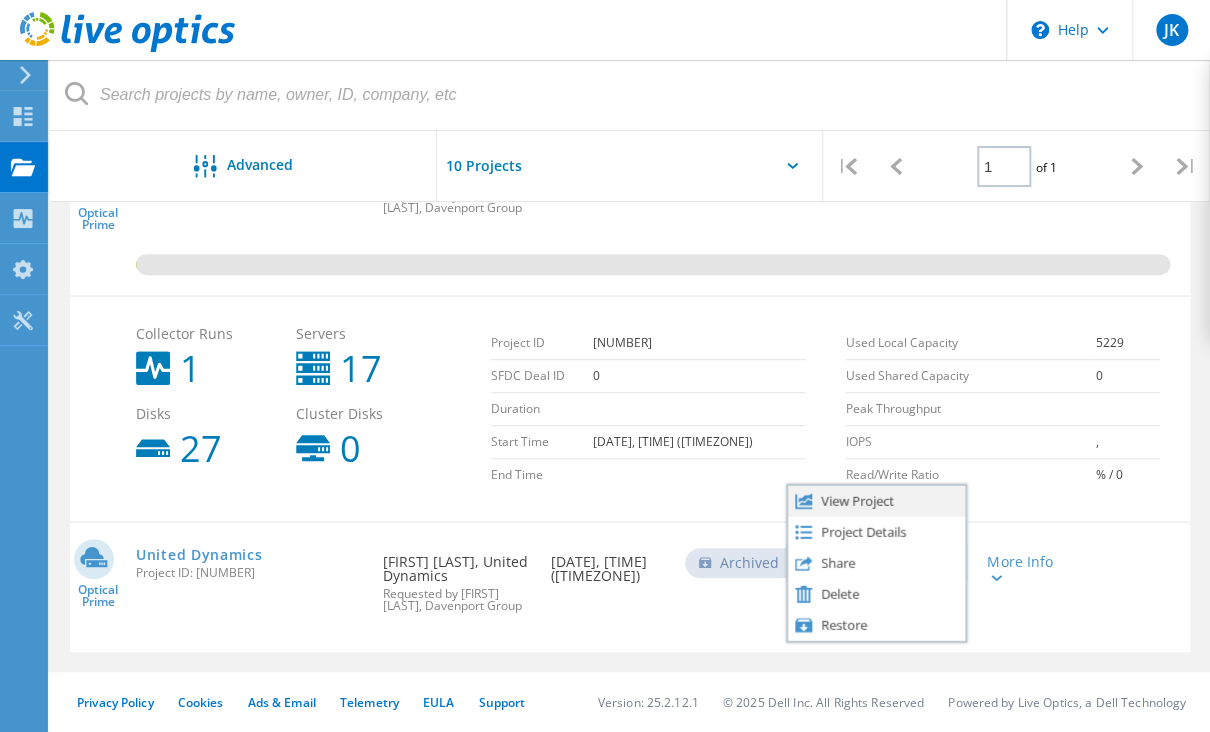 click on "View Project" 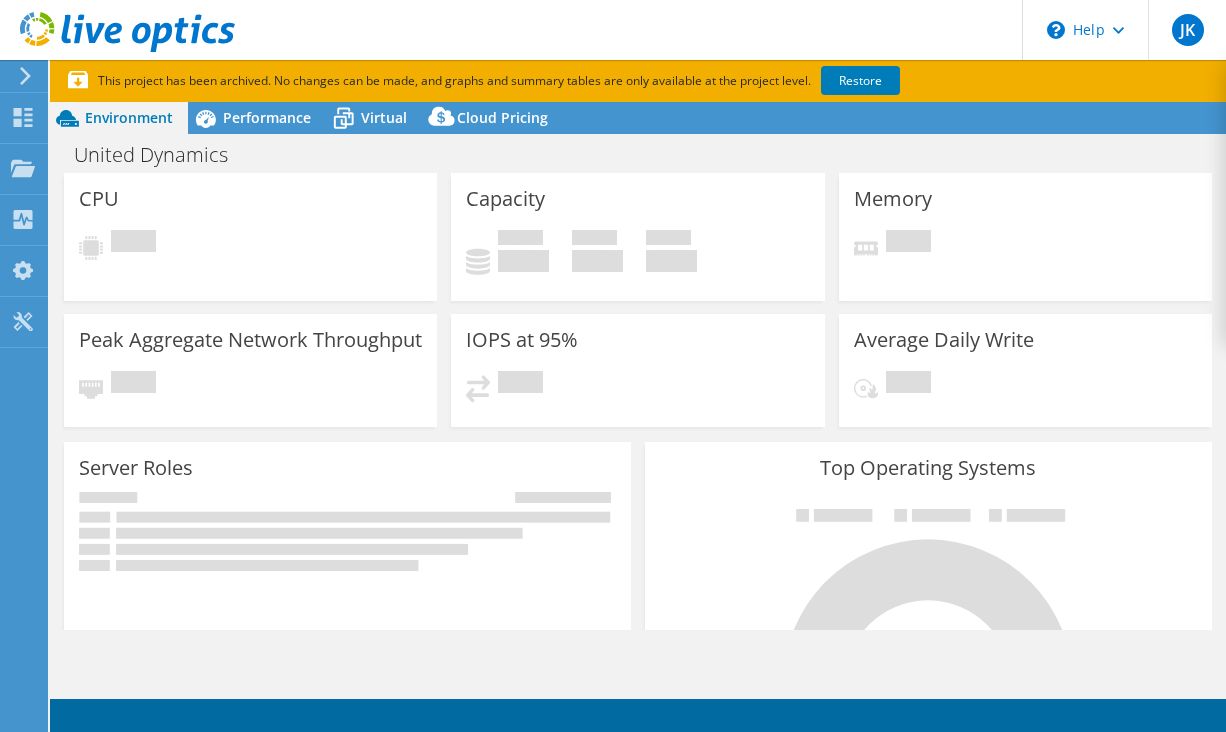 select on "USEast" 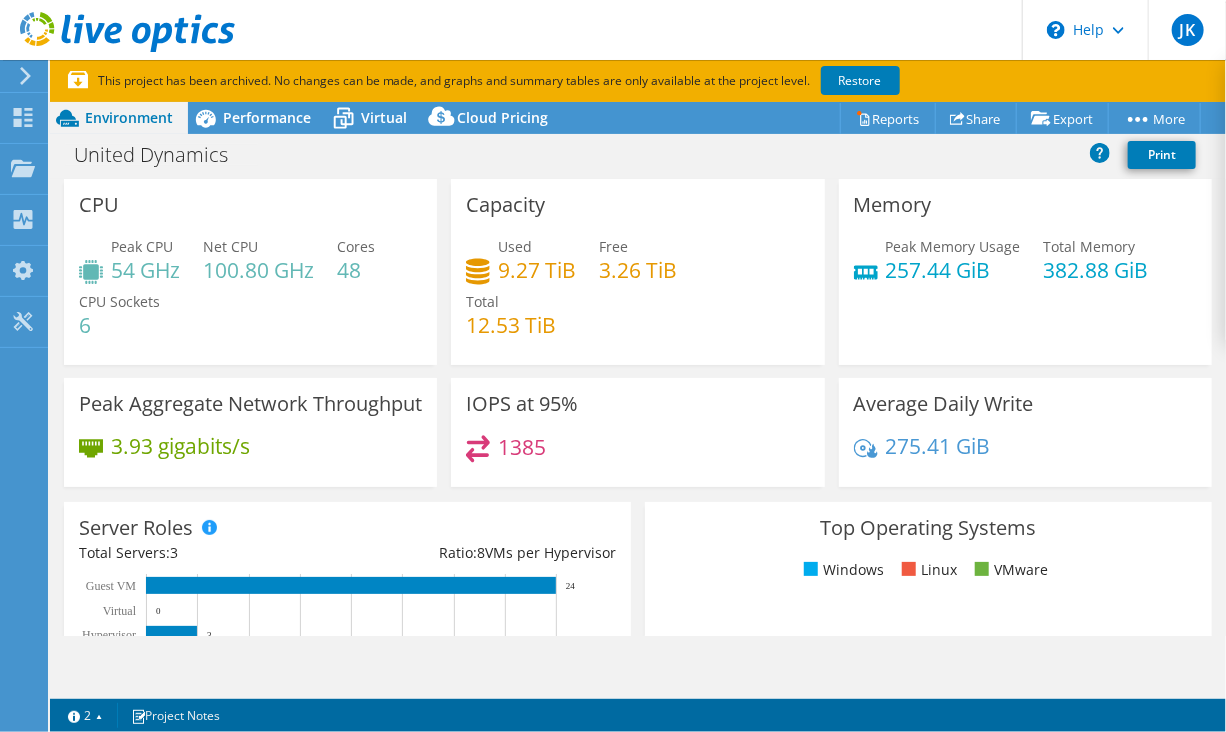 scroll, scrollTop: 6, scrollLeft: 0, axis: vertical 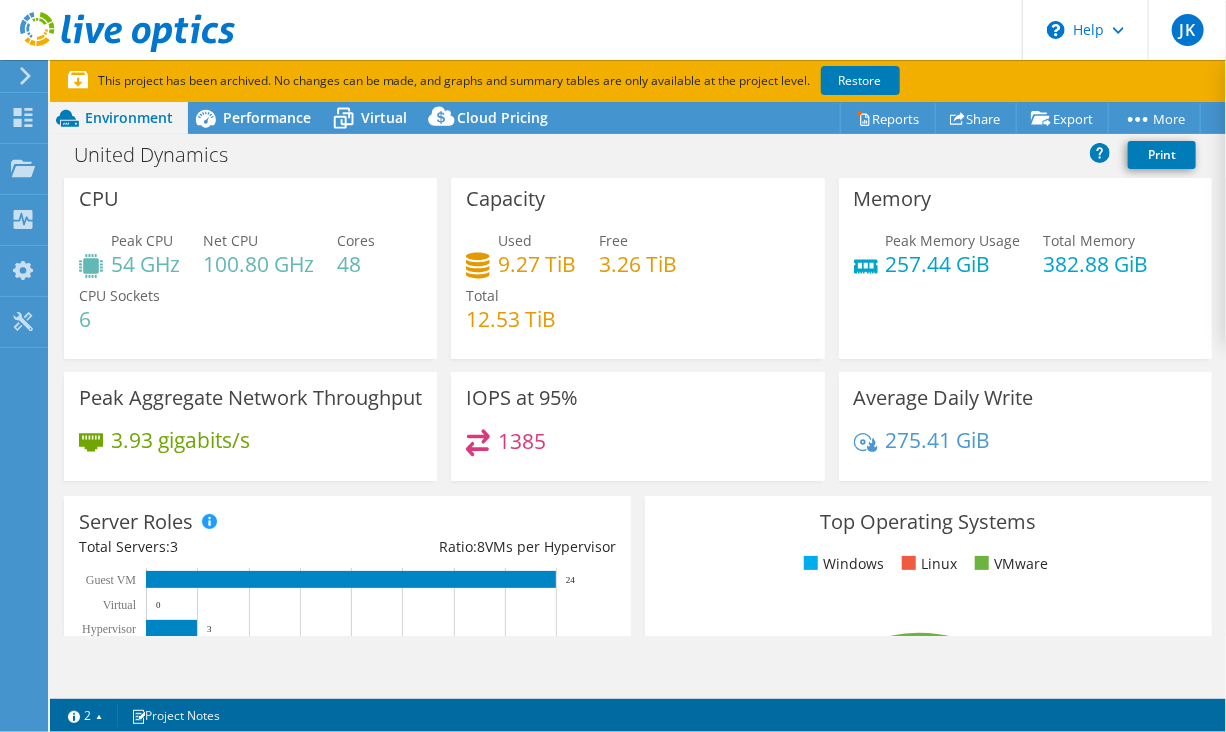 click on "1385" at bounding box center (637, 450) 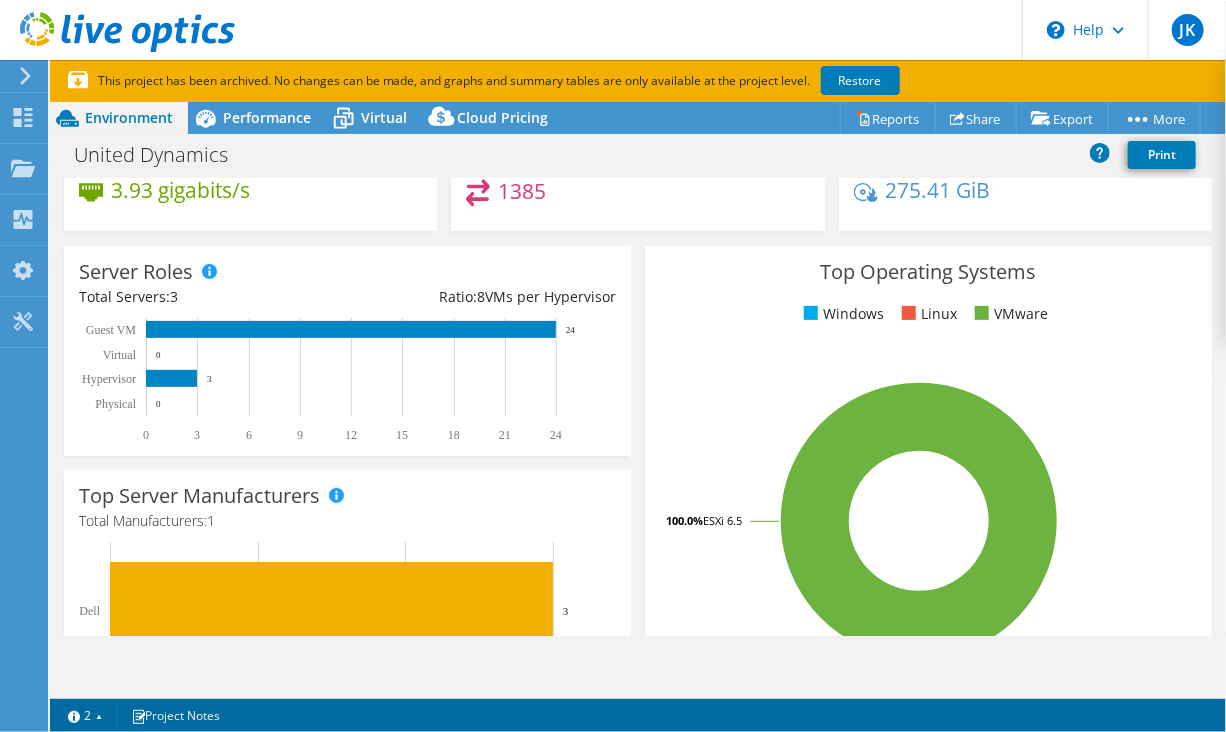 scroll, scrollTop: 288, scrollLeft: 0, axis: vertical 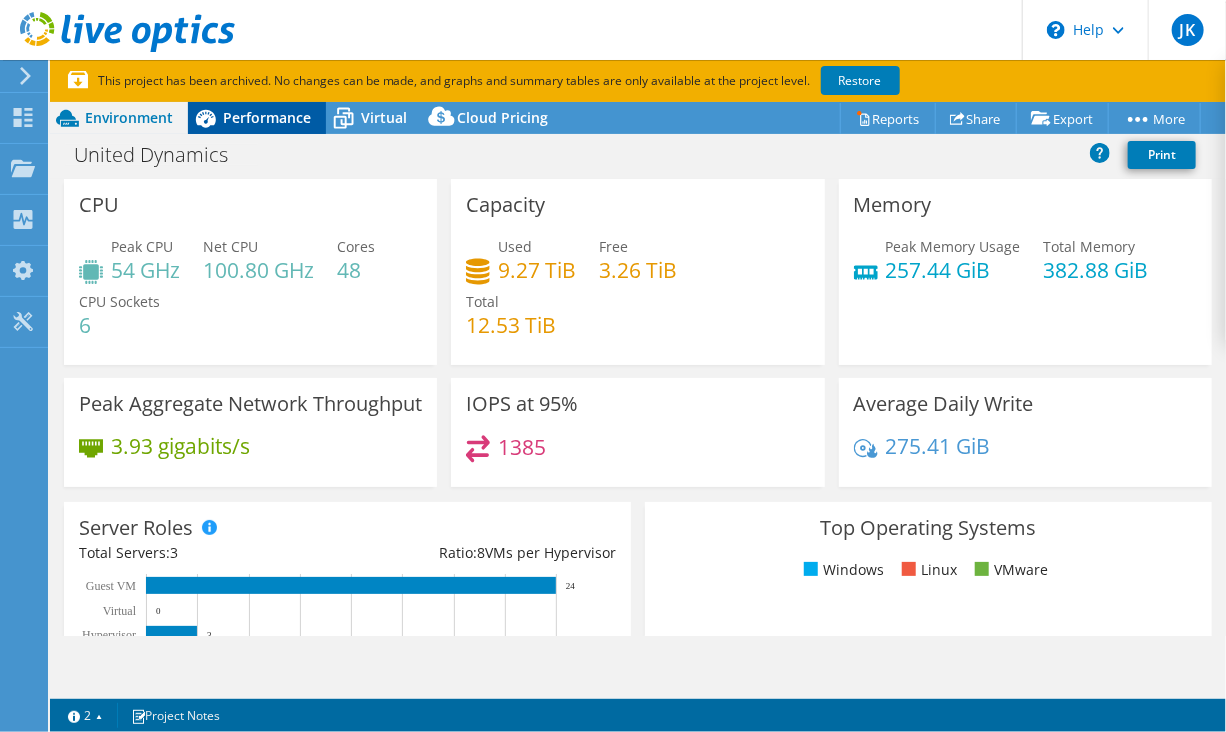click on "Performance" at bounding box center (267, 117) 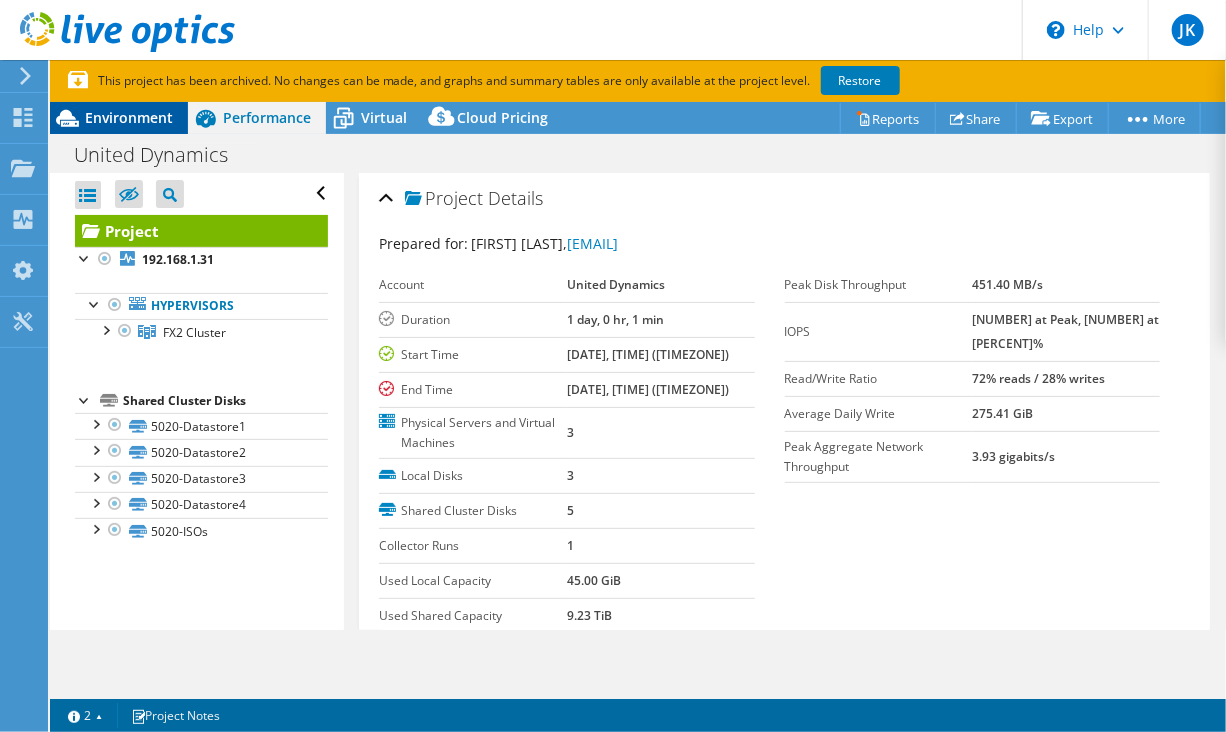 click on "Environment" at bounding box center (119, 118) 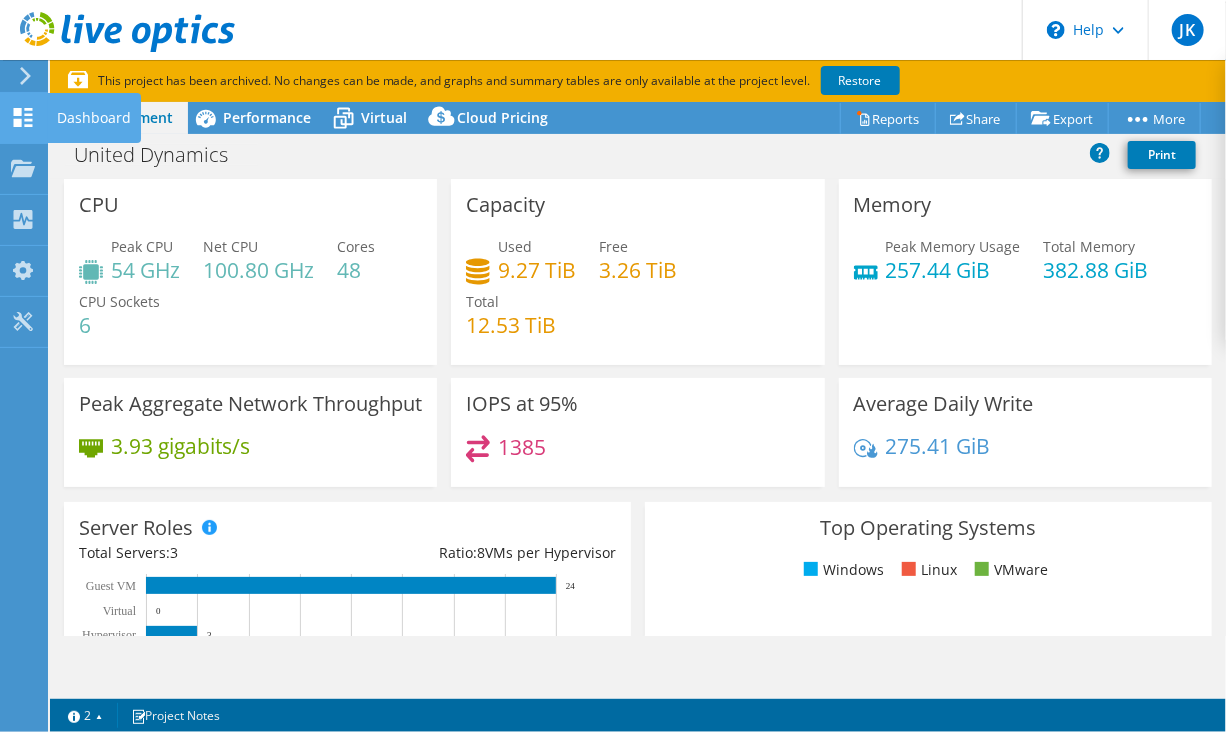 click 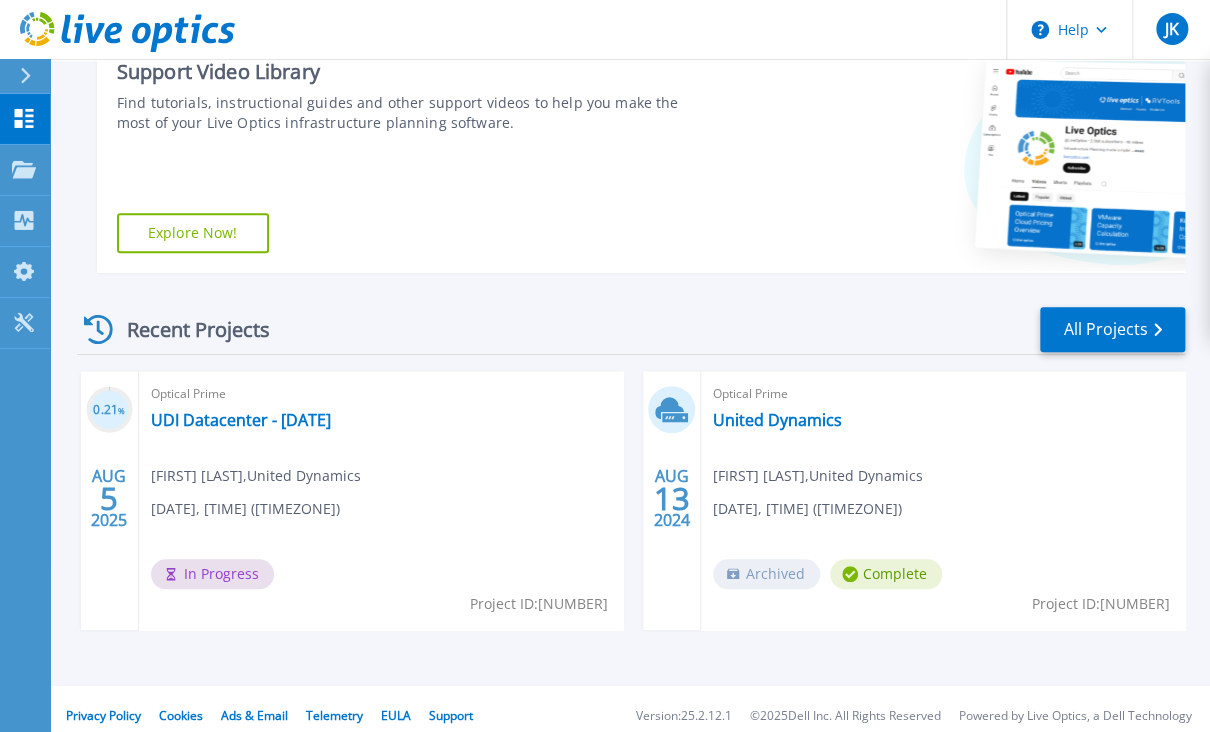 scroll, scrollTop: 344, scrollLeft: 0, axis: vertical 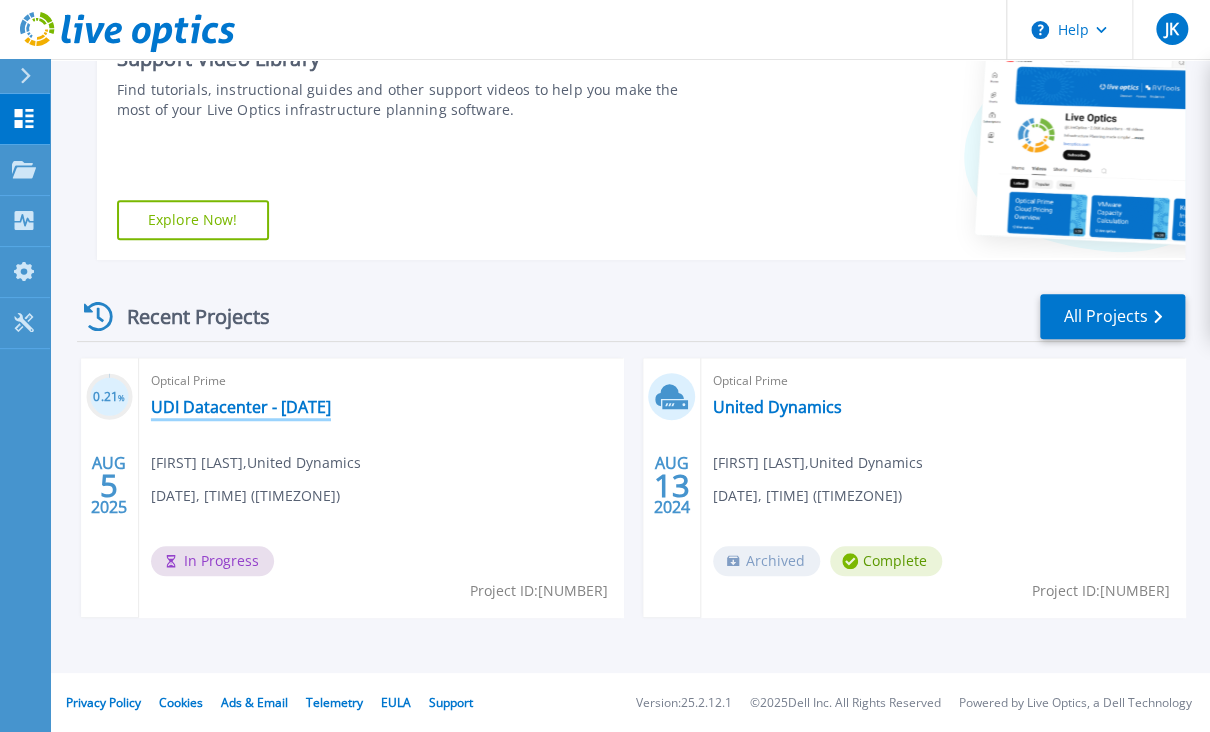 click on "UDI Datacenter - 08-05-2025" at bounding box center [241, 407] 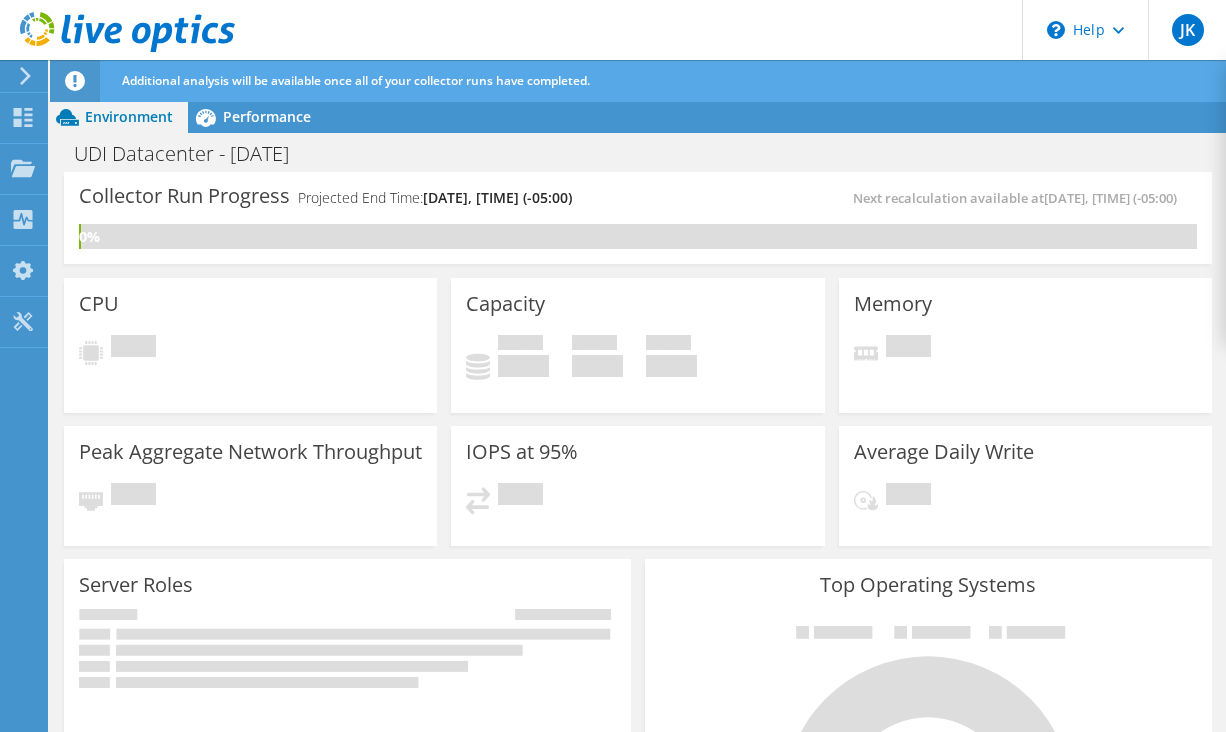 scroll, scrollTop: 0, scrollLeft: 0, axis: both 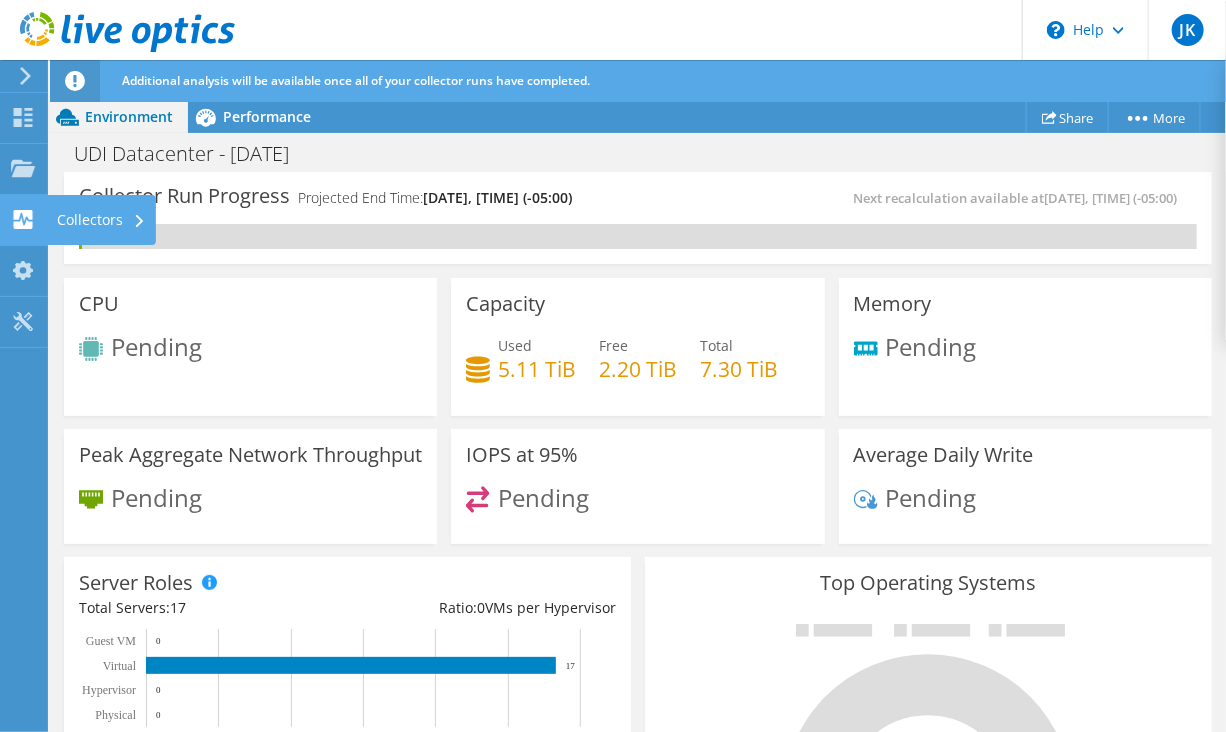 click 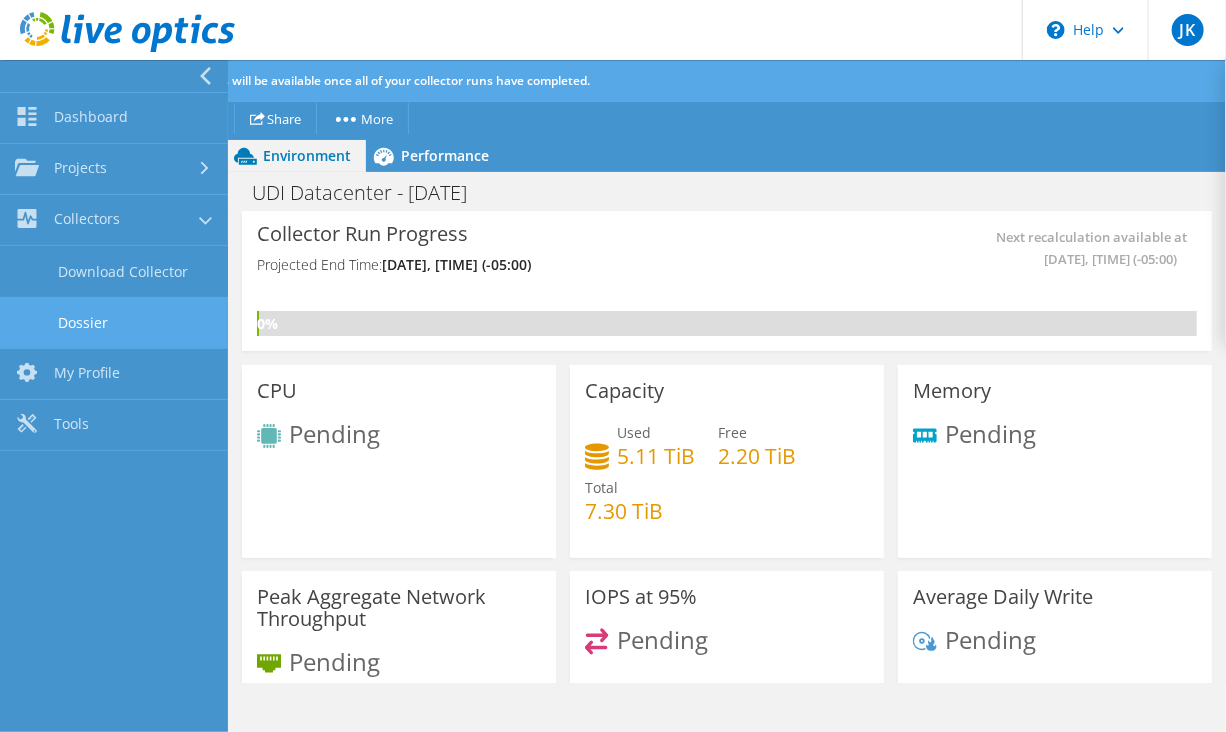 click on "Dossier" at bounding box center (114, 322) 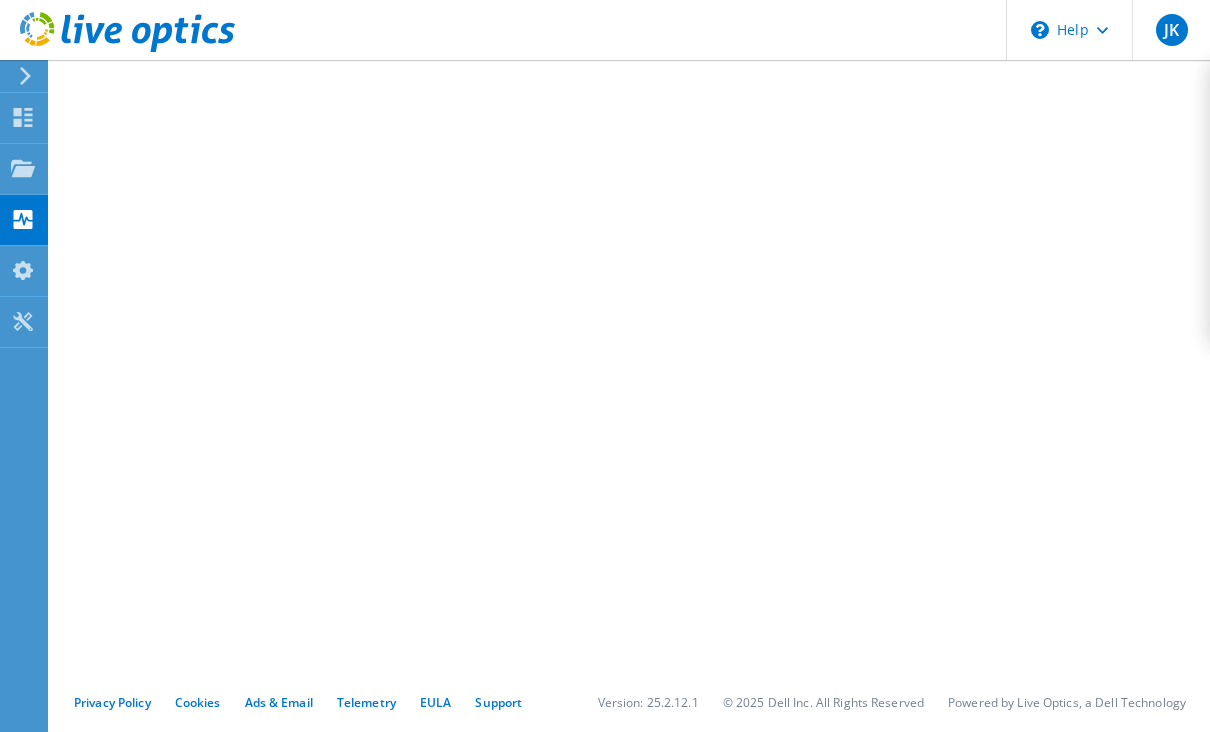 scroll, scrollTop: 0, scrollLeft: 0, axis: both 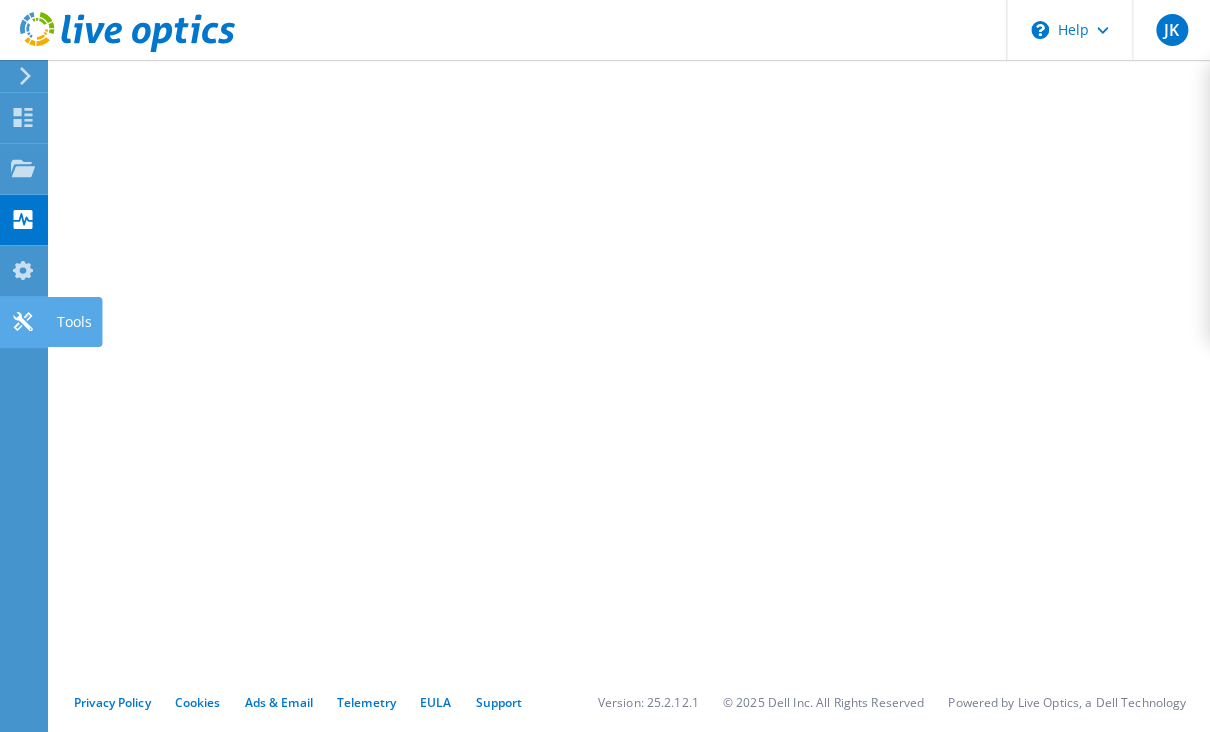 click 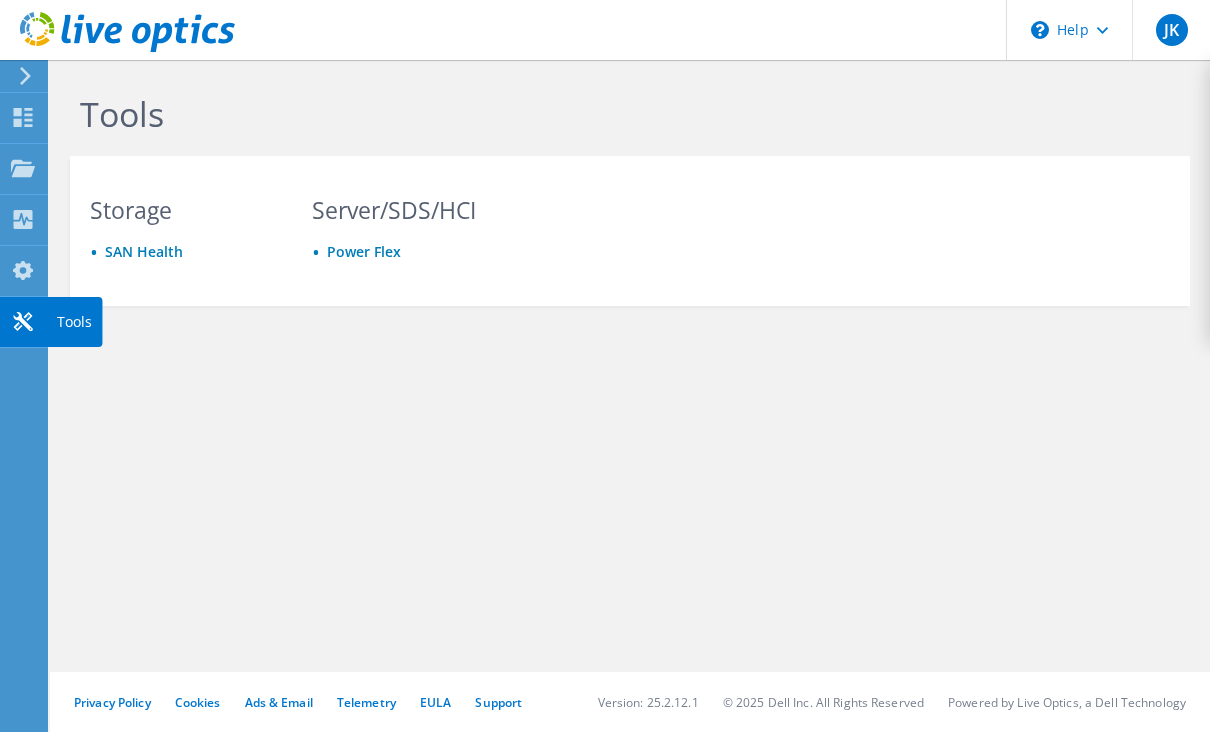 scroll, scrollTop: 0, scrollLeft: 0, axis: both 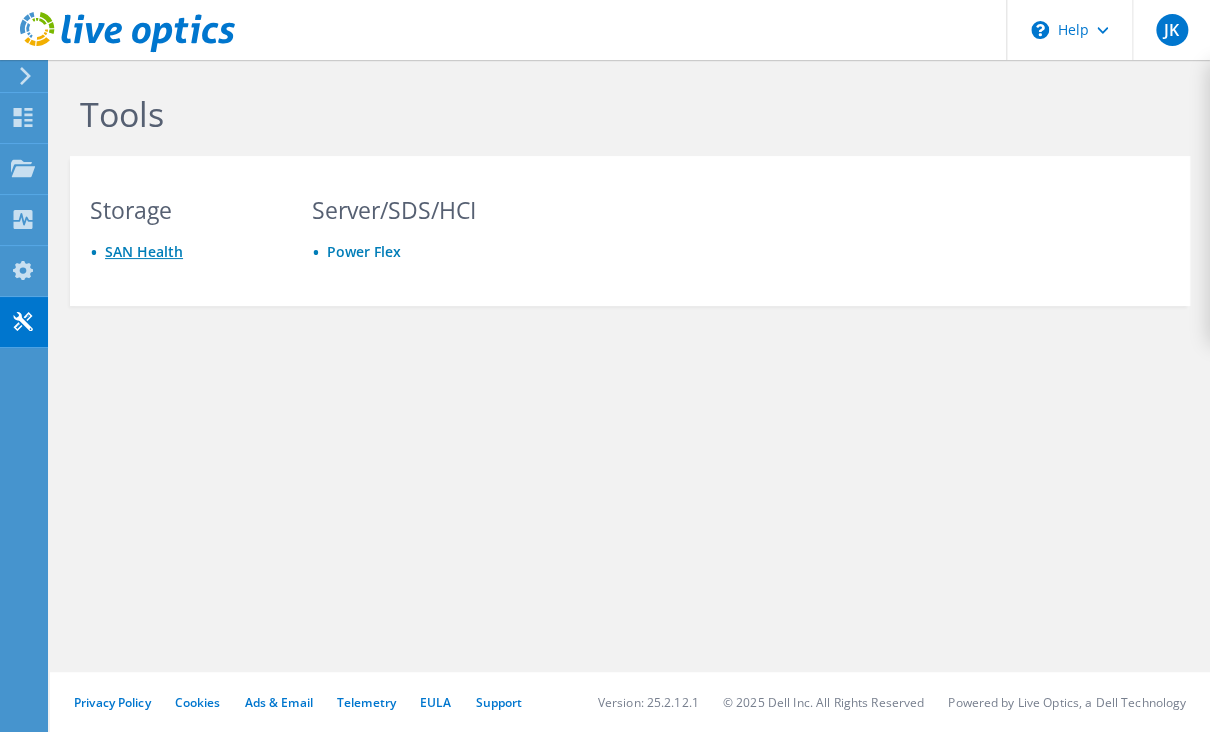 click on "SAN Health" at bounding box center (144, 251) 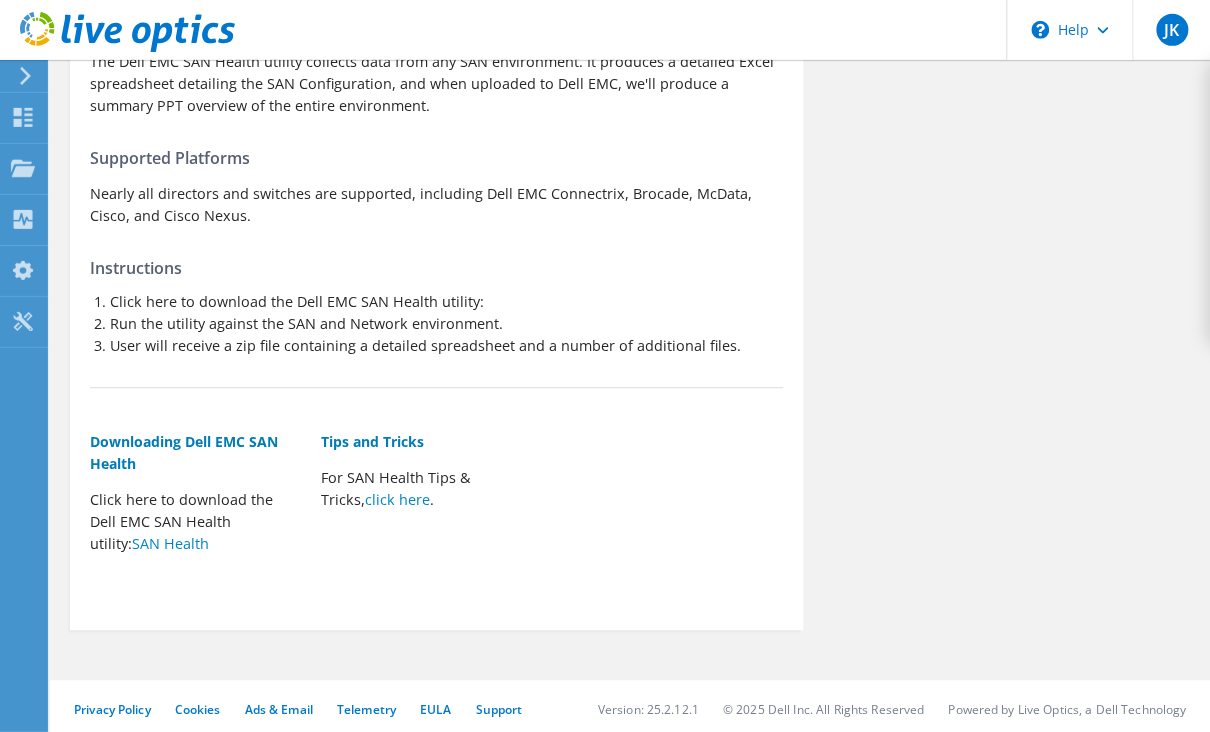scroll, scrollTop: 0, scrollLeft: 0, axis: both 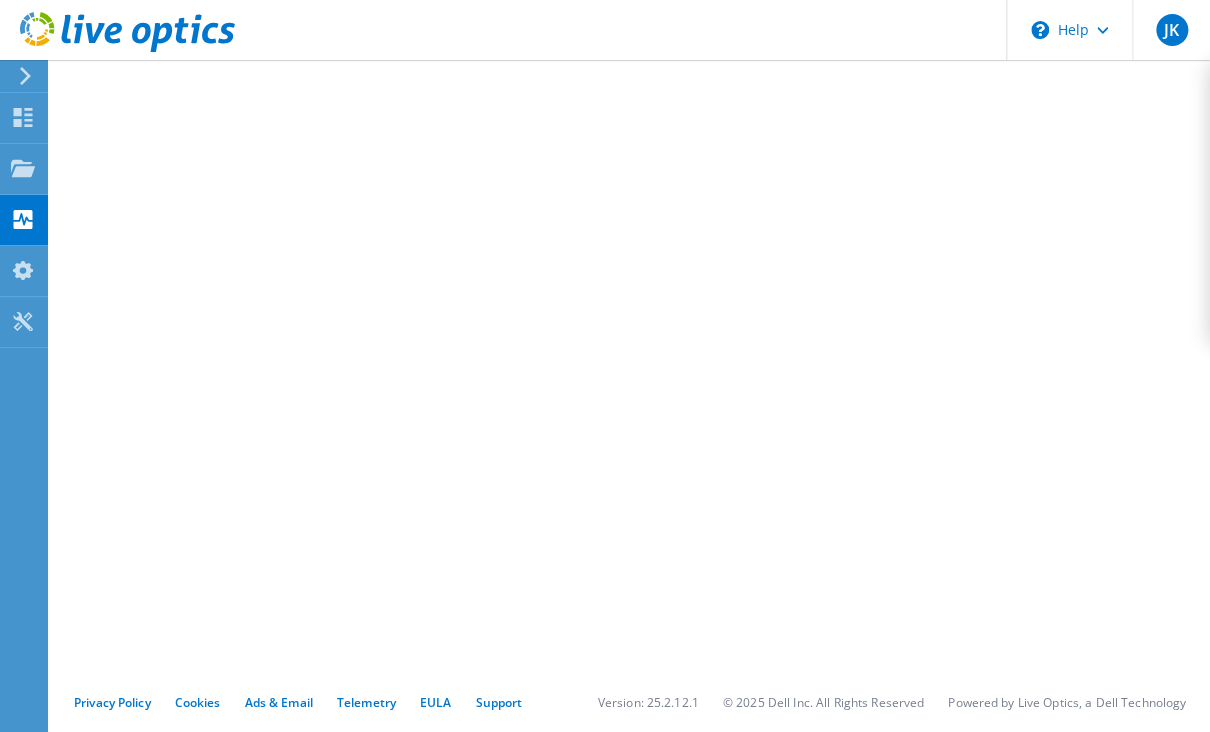 click 